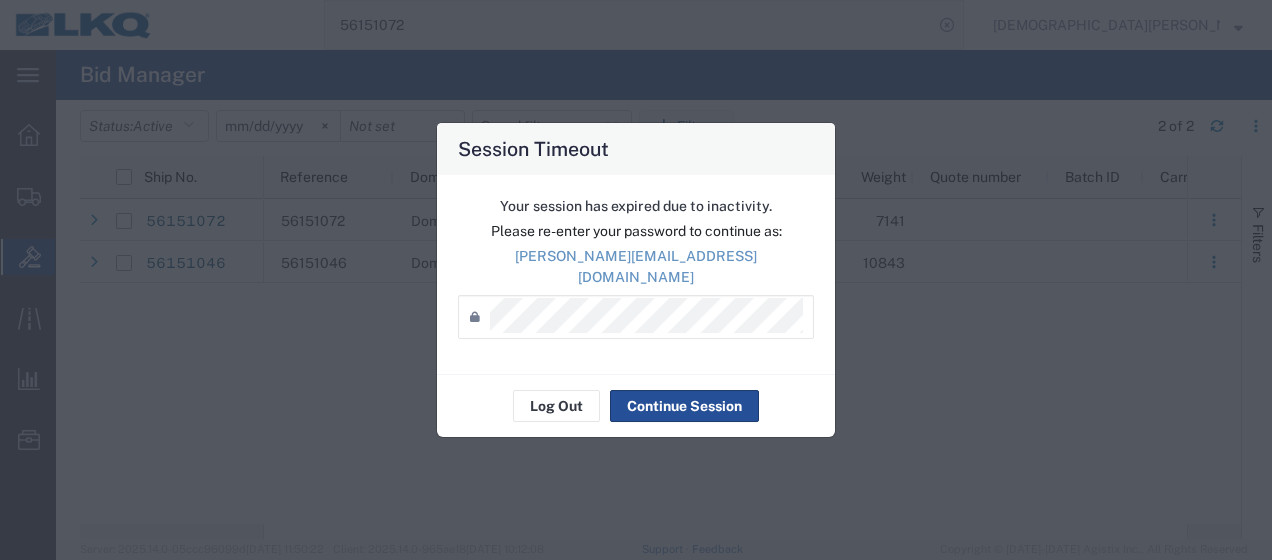 scroll, scrollTop: 0, scrollLeft: 0, axis: both 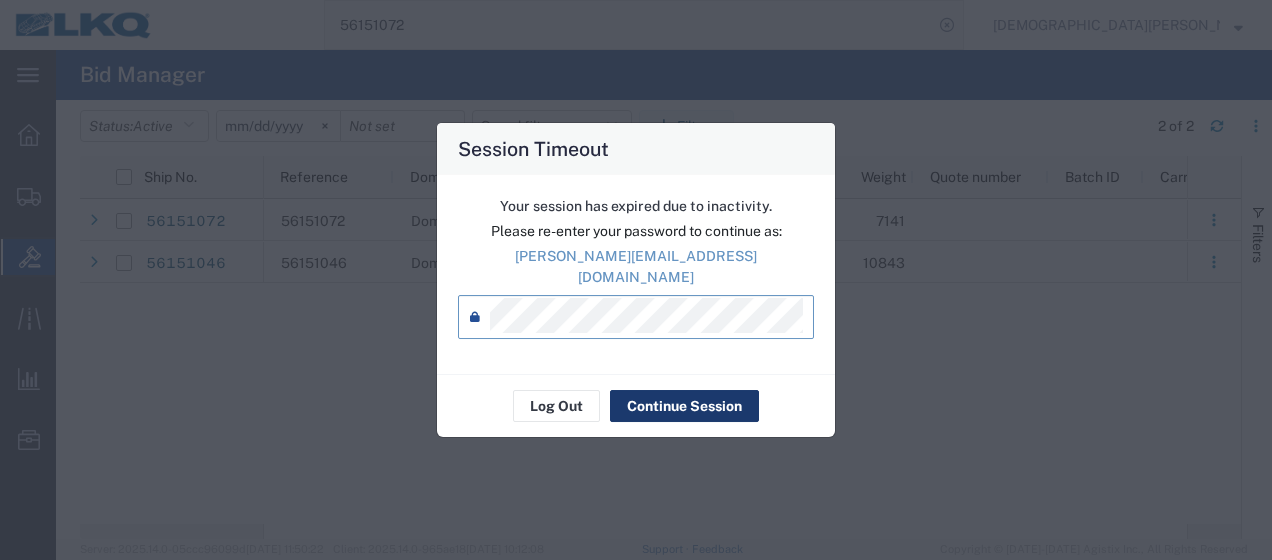 click on "Continue Session" 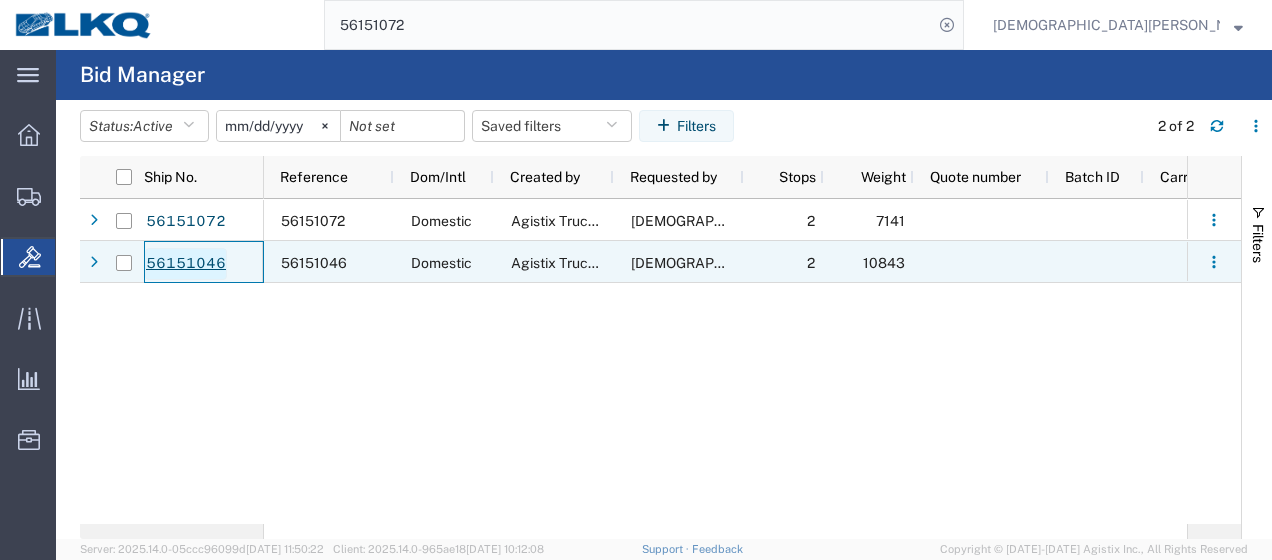 click on "56151046" 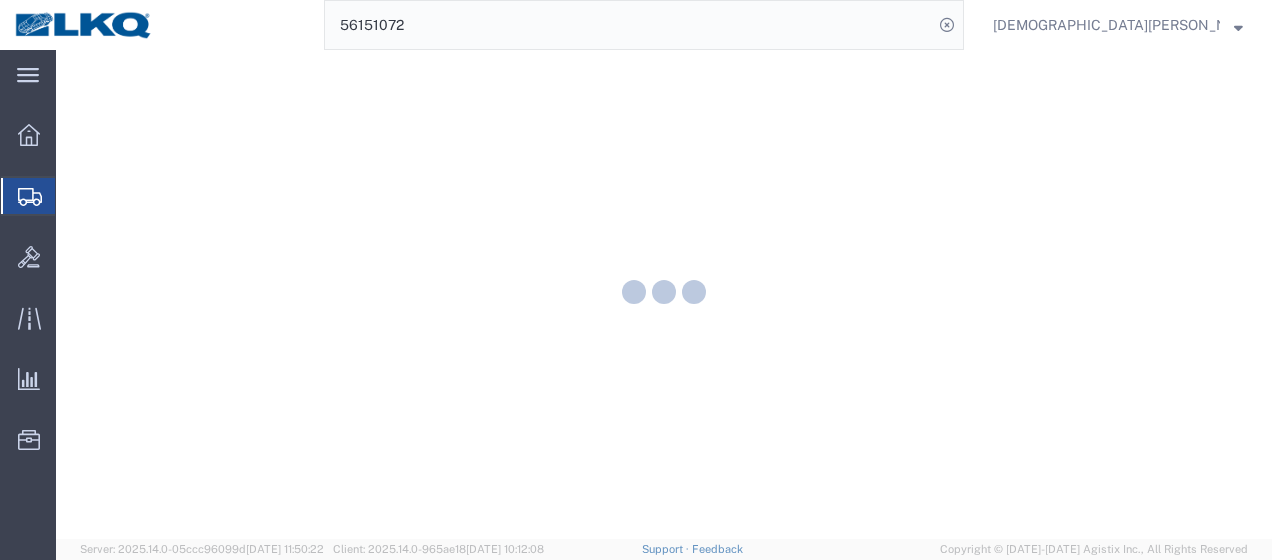 scroll, scrollTop: 0, scrollLeft: 0, axis: both 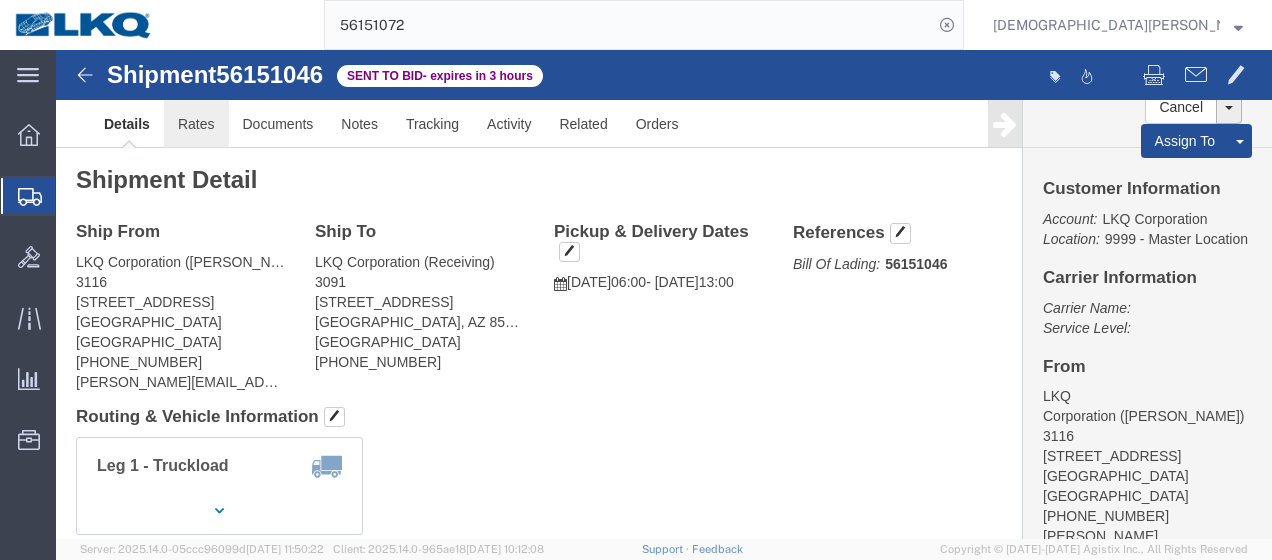 click on "Rates" 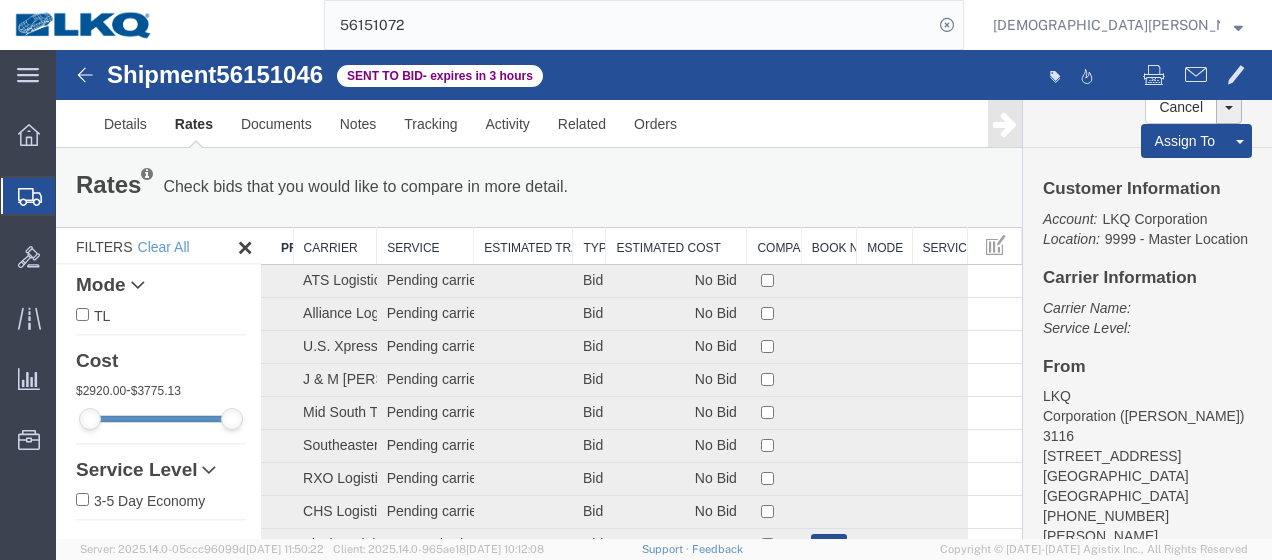 click on "Estimated Cost" at bounding box center [676, 246] 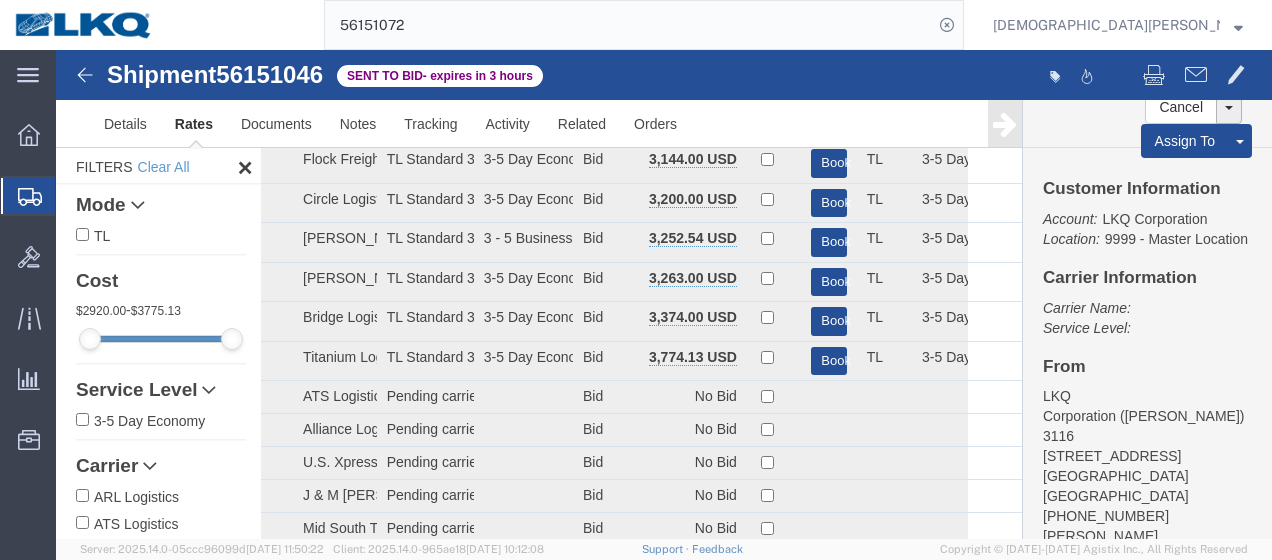 scroll, scrollTop: 0, scrollLeft: 0, axis: both 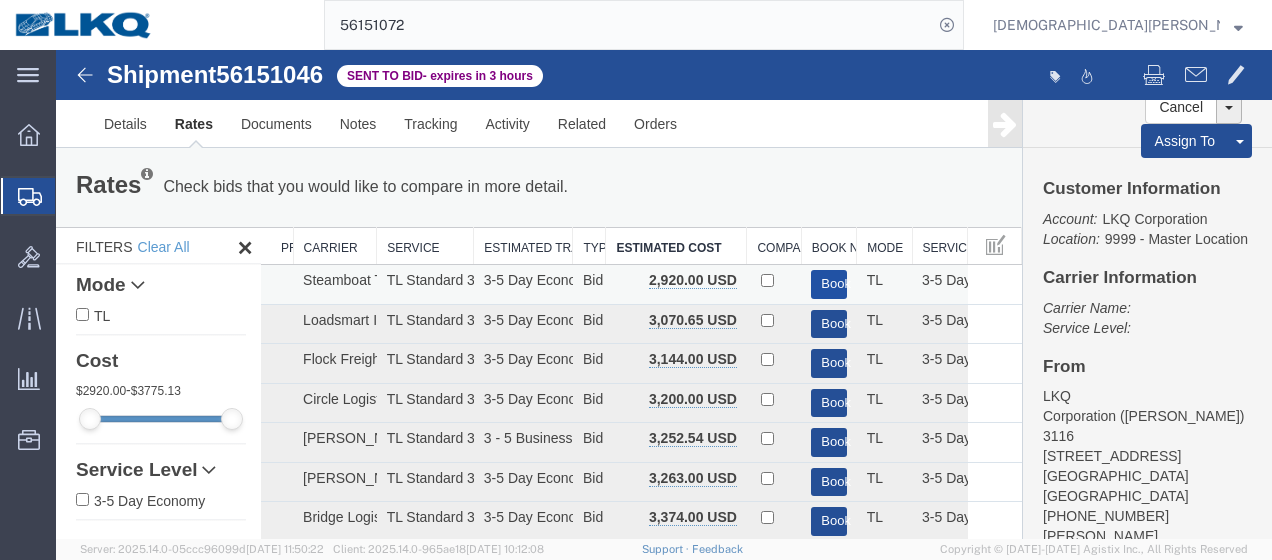 click on "Book" at bounding box center [828, 284] 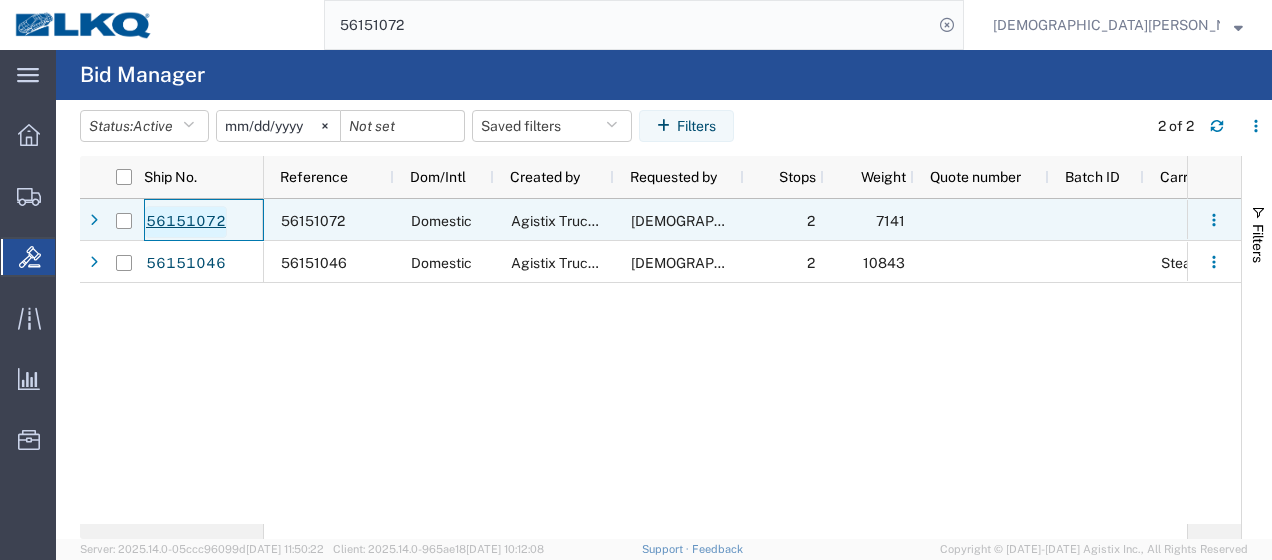click on "56151072" 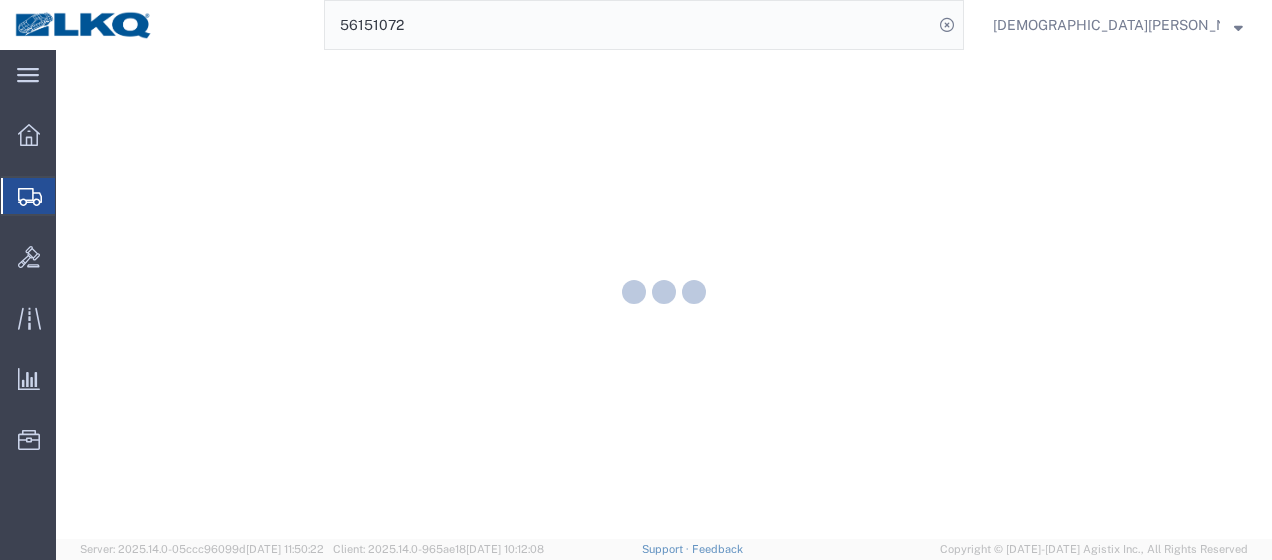 scroll, scrollTop: 0, scrollLeft: 0, axis: both 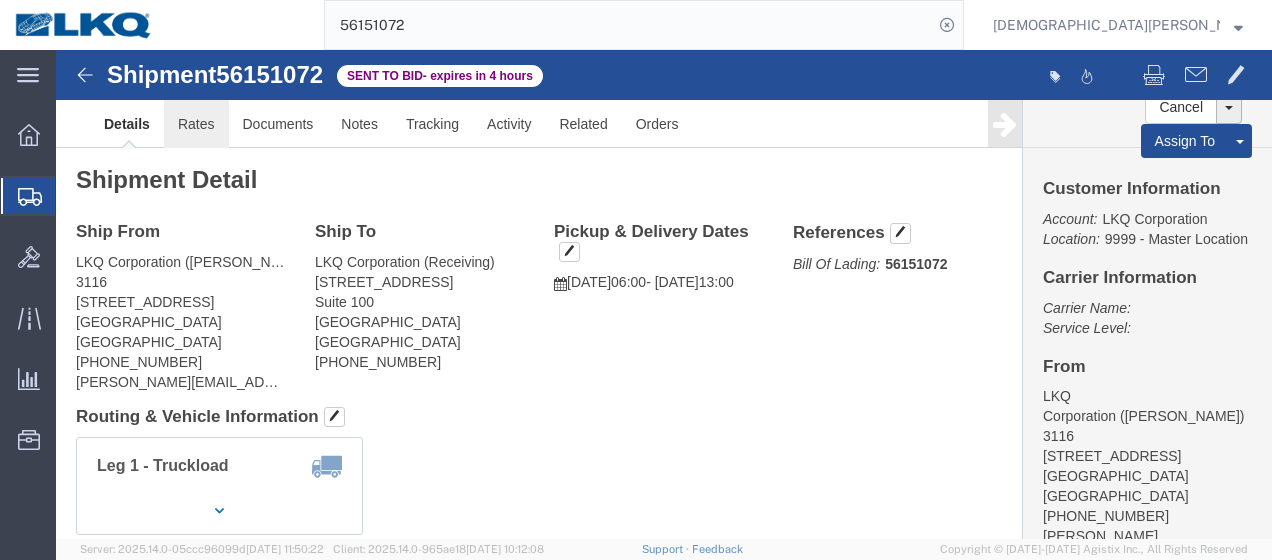 click on "Rates" 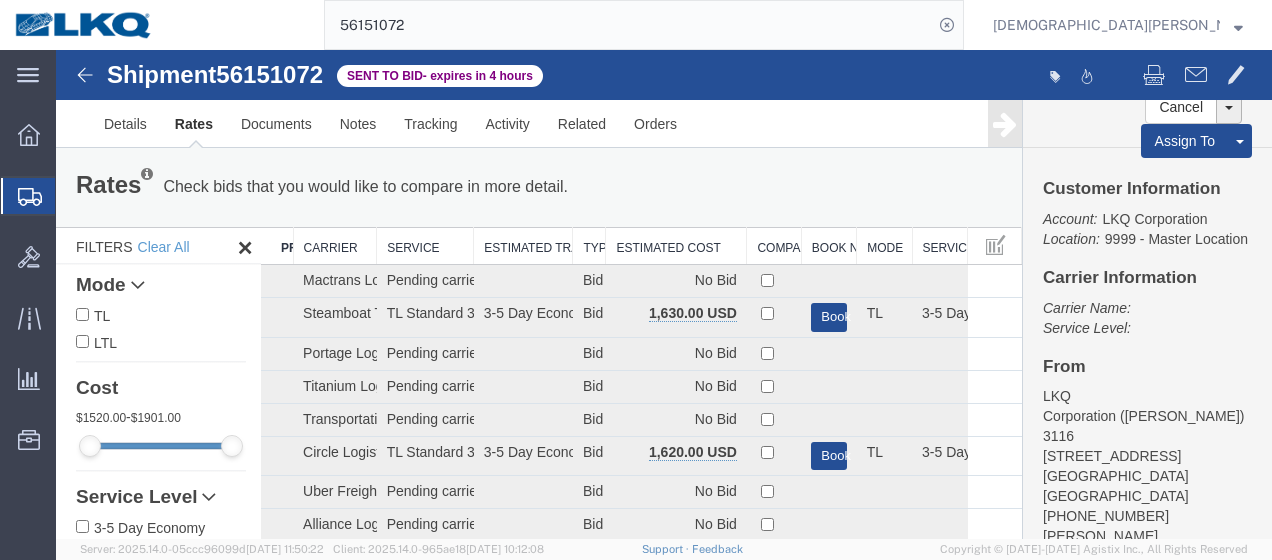 click on "Estimated Cost" at bounding box center (676, 246) 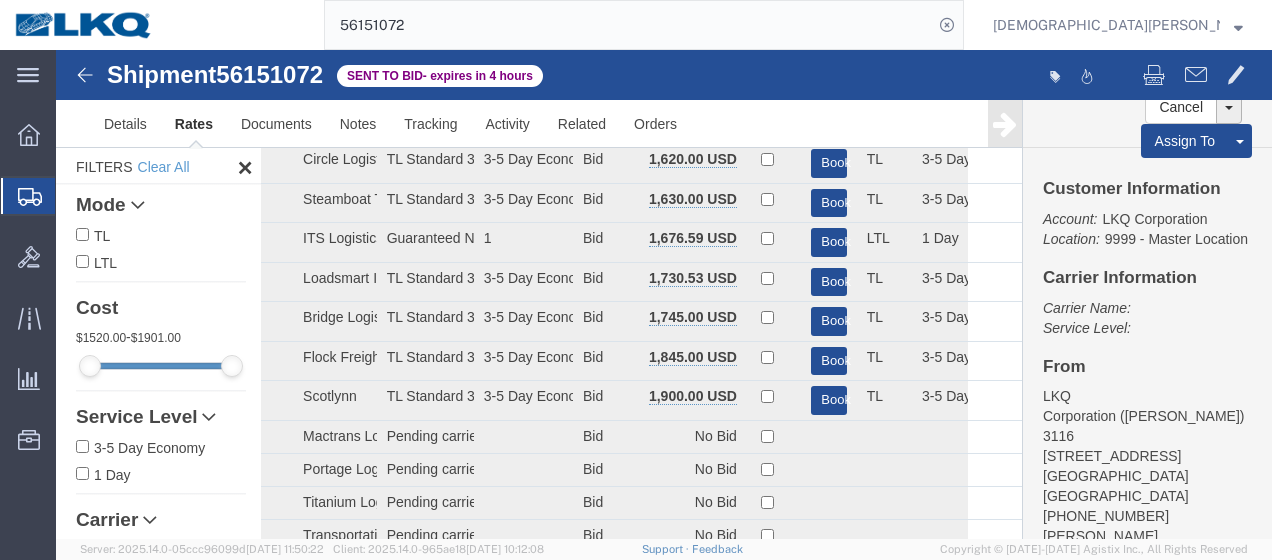 scroll, scrollTop: 0, scrollLeft: 0, axis: both 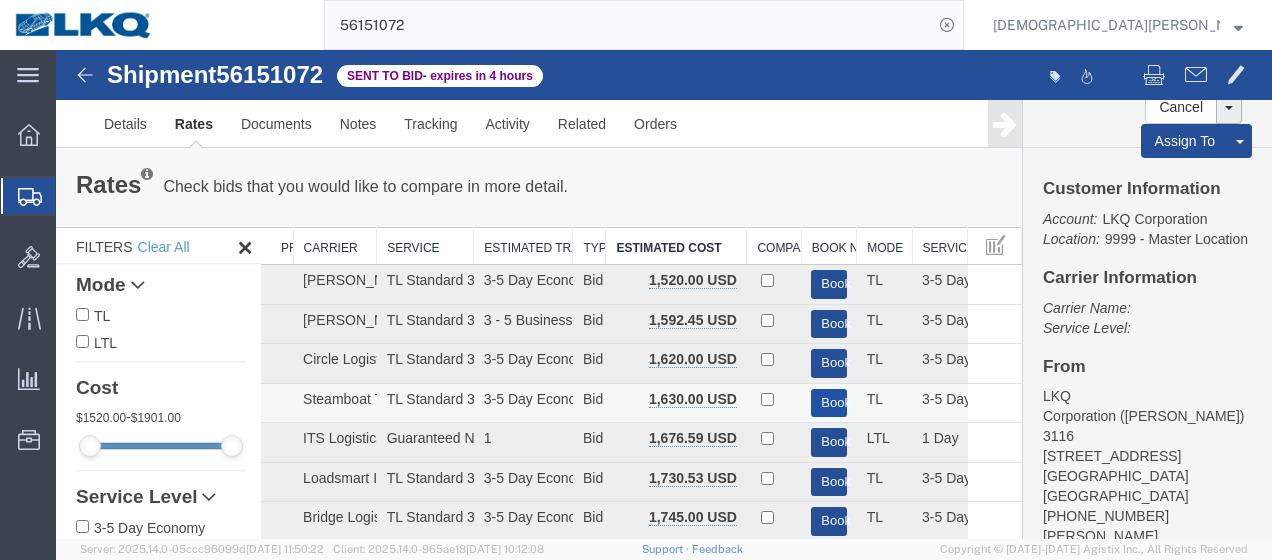 click on "Book" at bounding box center (828, 403) 